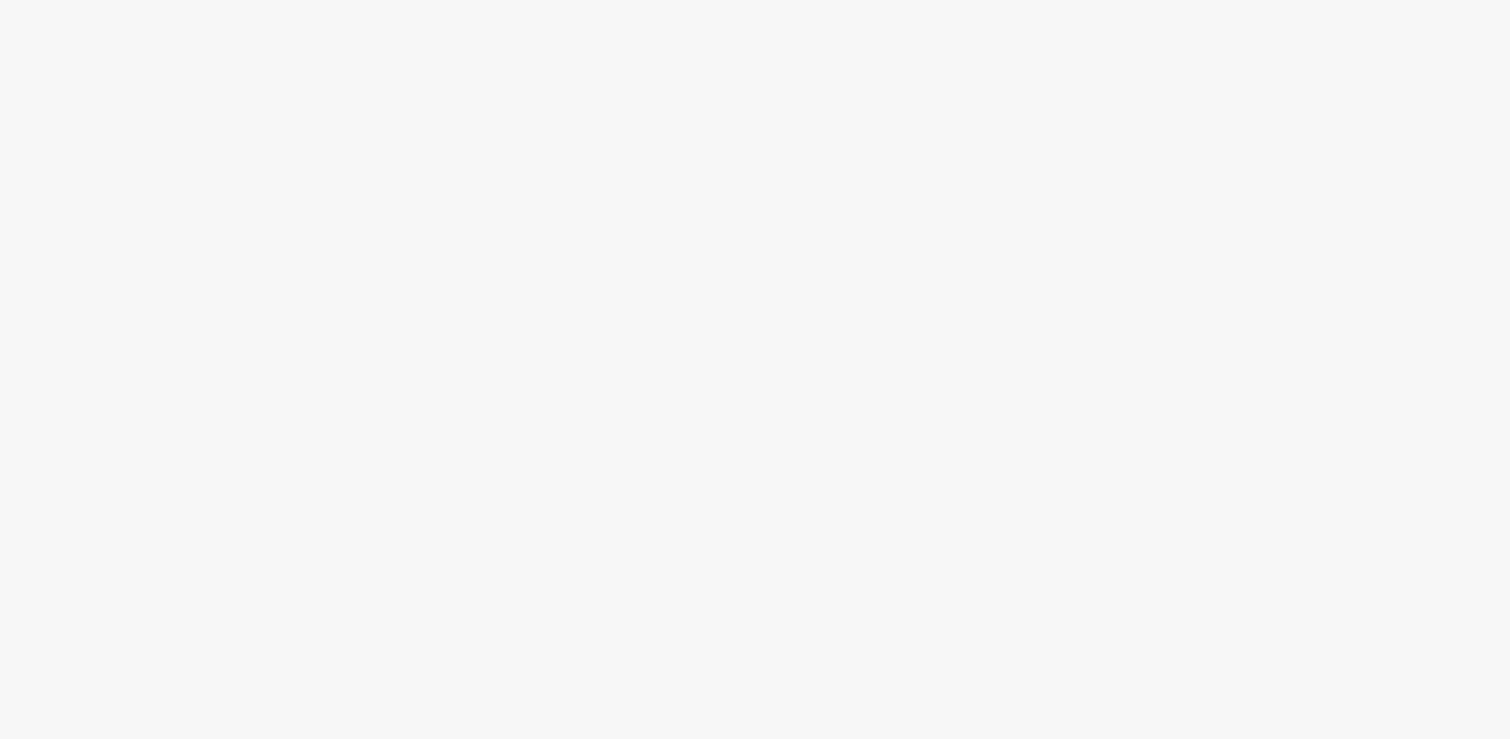 scroll, scrollTop: 0, scrollLeft: 0, axis: both 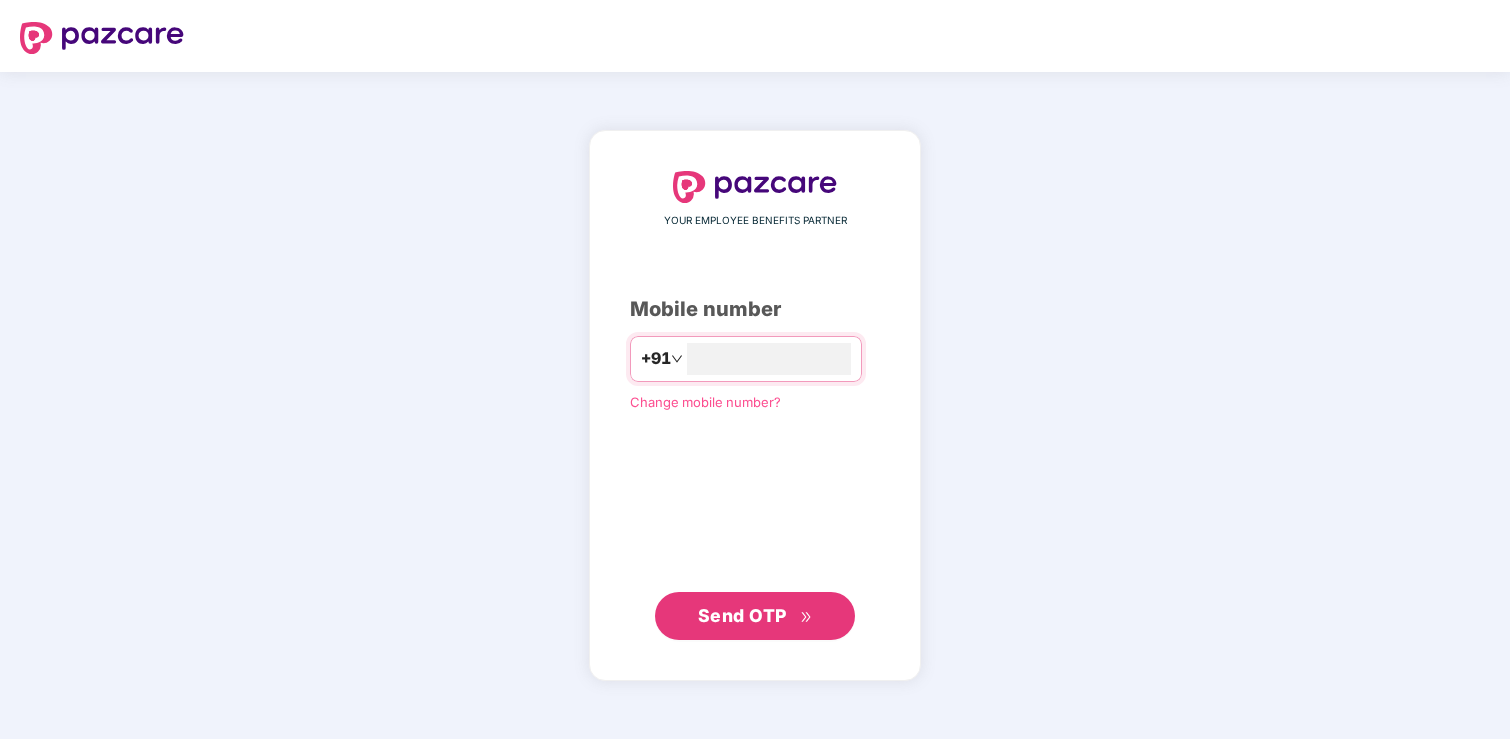 click on "YOUR EMPLOYEE BENEFITS PARTNER Mobile number +91 Change mobile number? Send OTP" at bounding box center (755, 406) 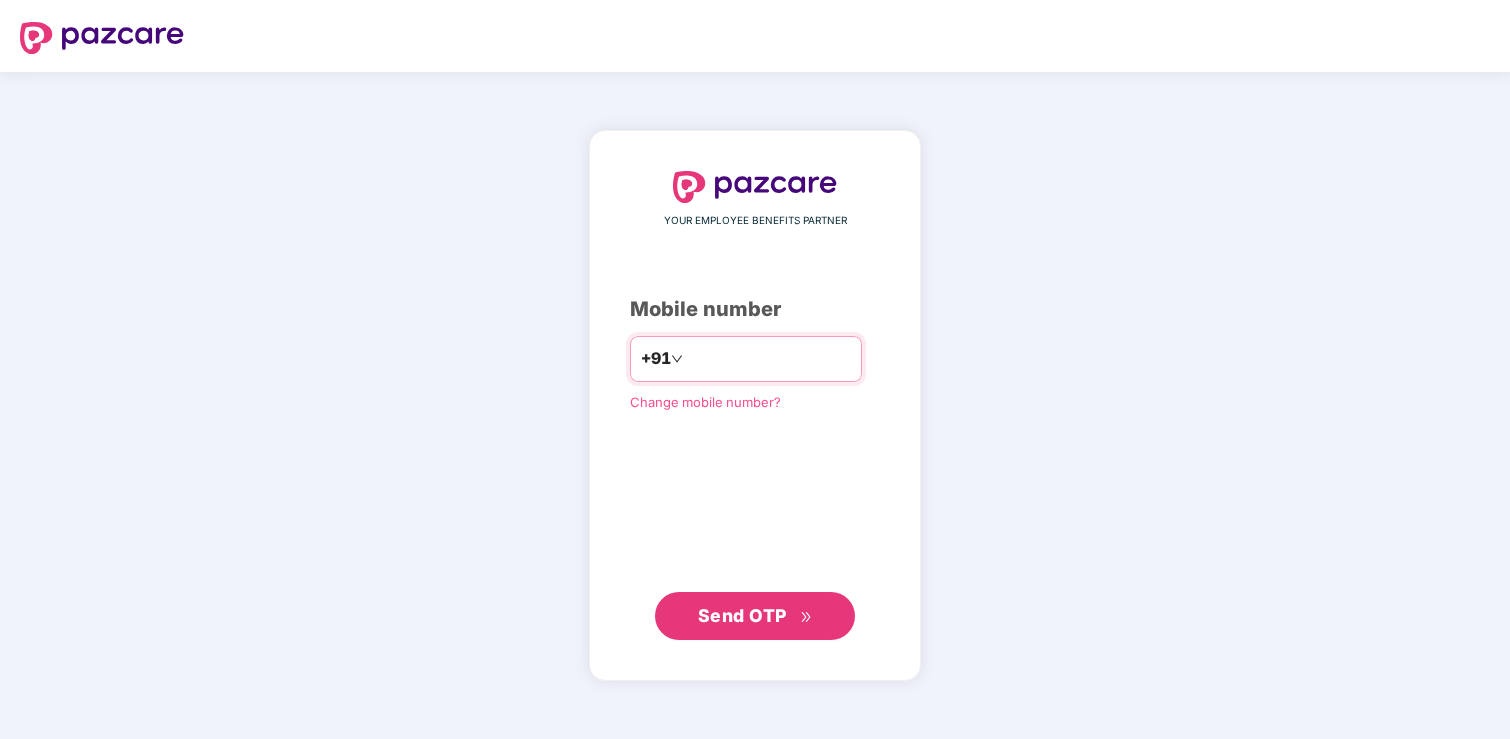 click at bounding box center [769, 359] 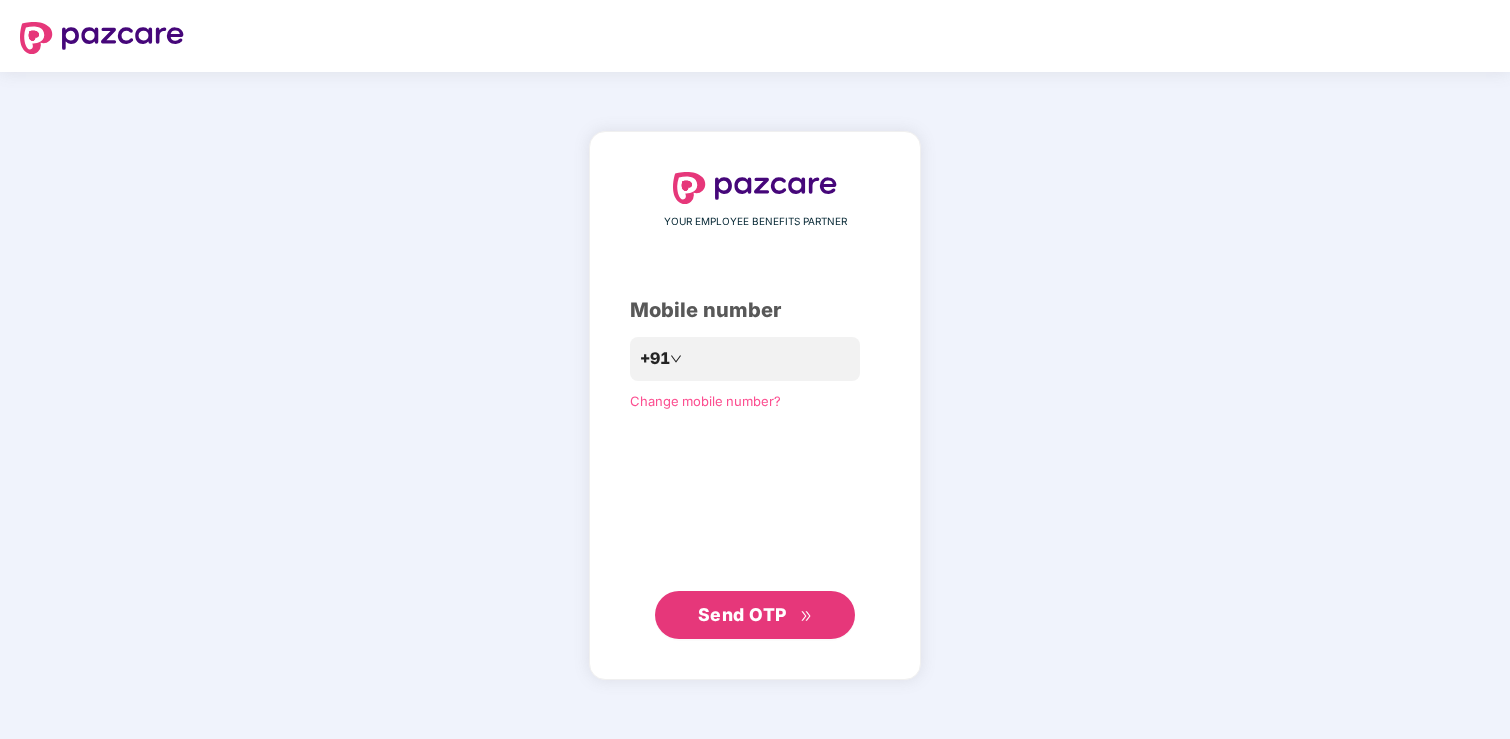 click on "Send OTP" at bounding box center [742, 614] 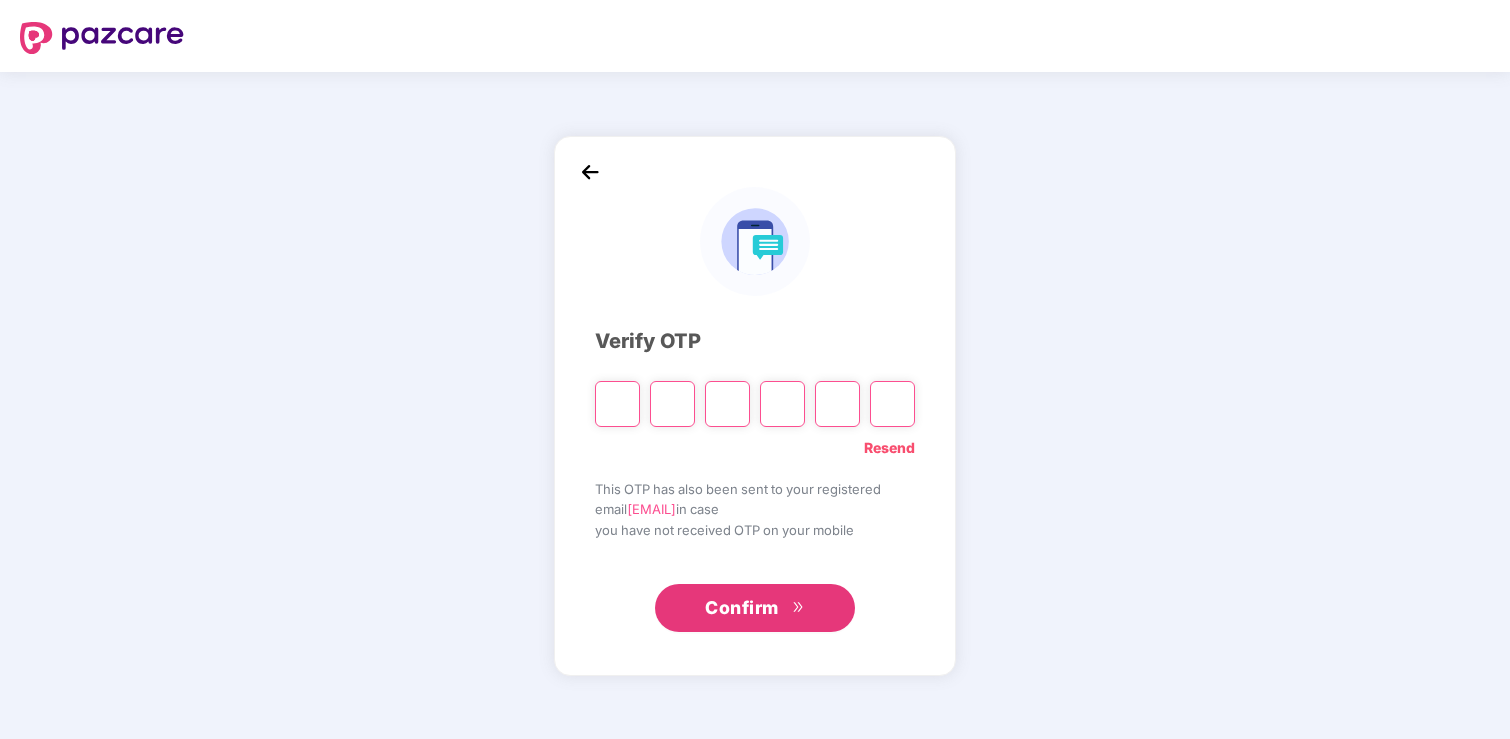 paste on "*" 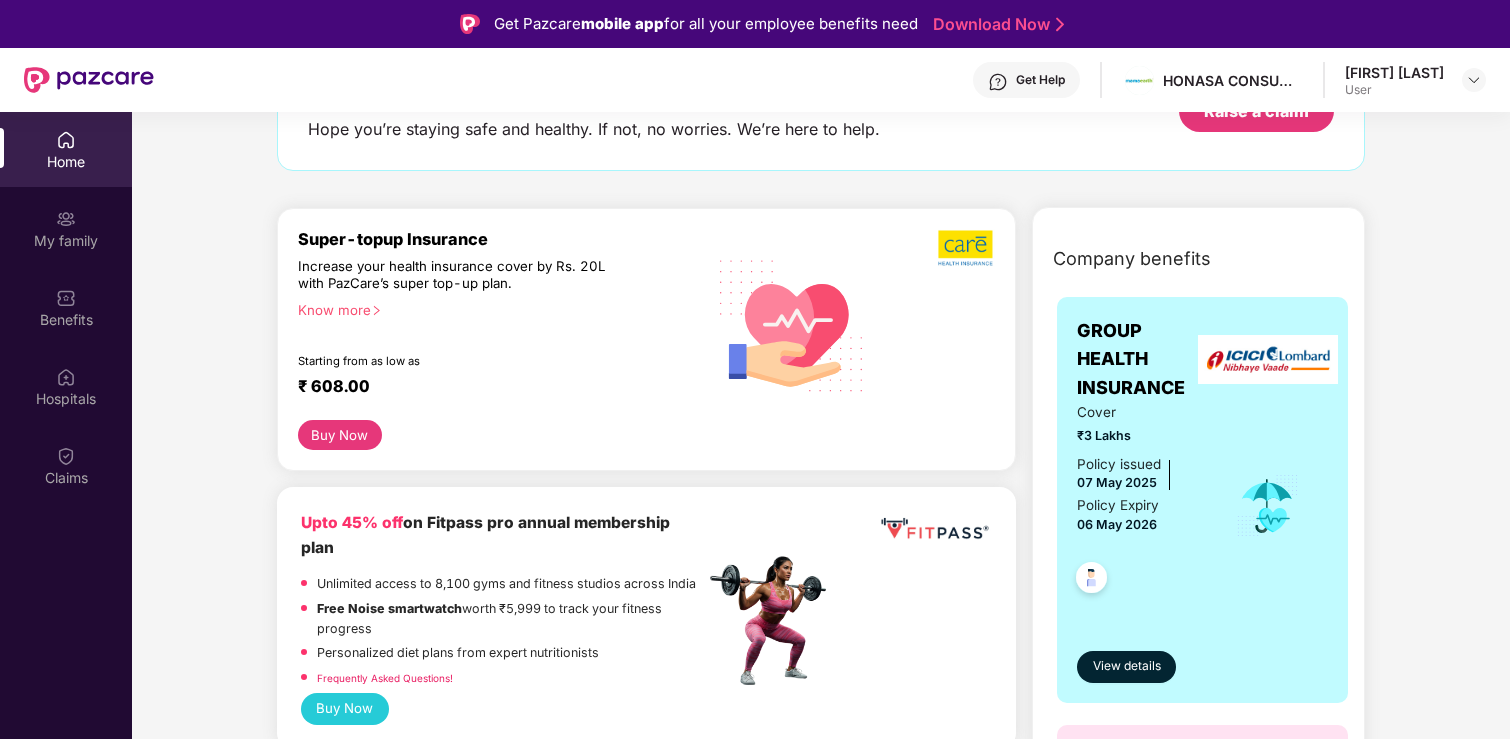 scroll, scrollTop: 219, scrollLeft: 0, axis: vertical 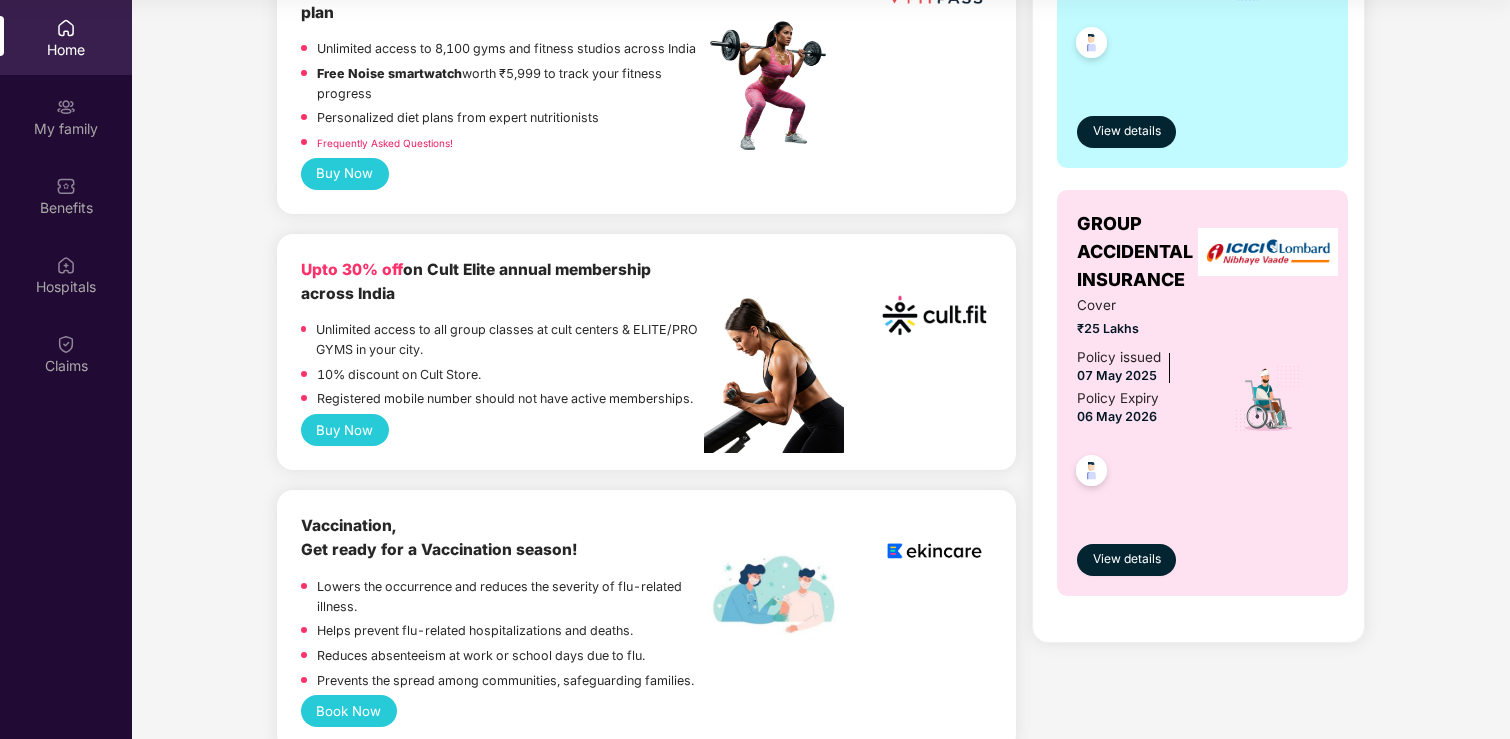click on "Buy Now" at bounding box center (345, 430) 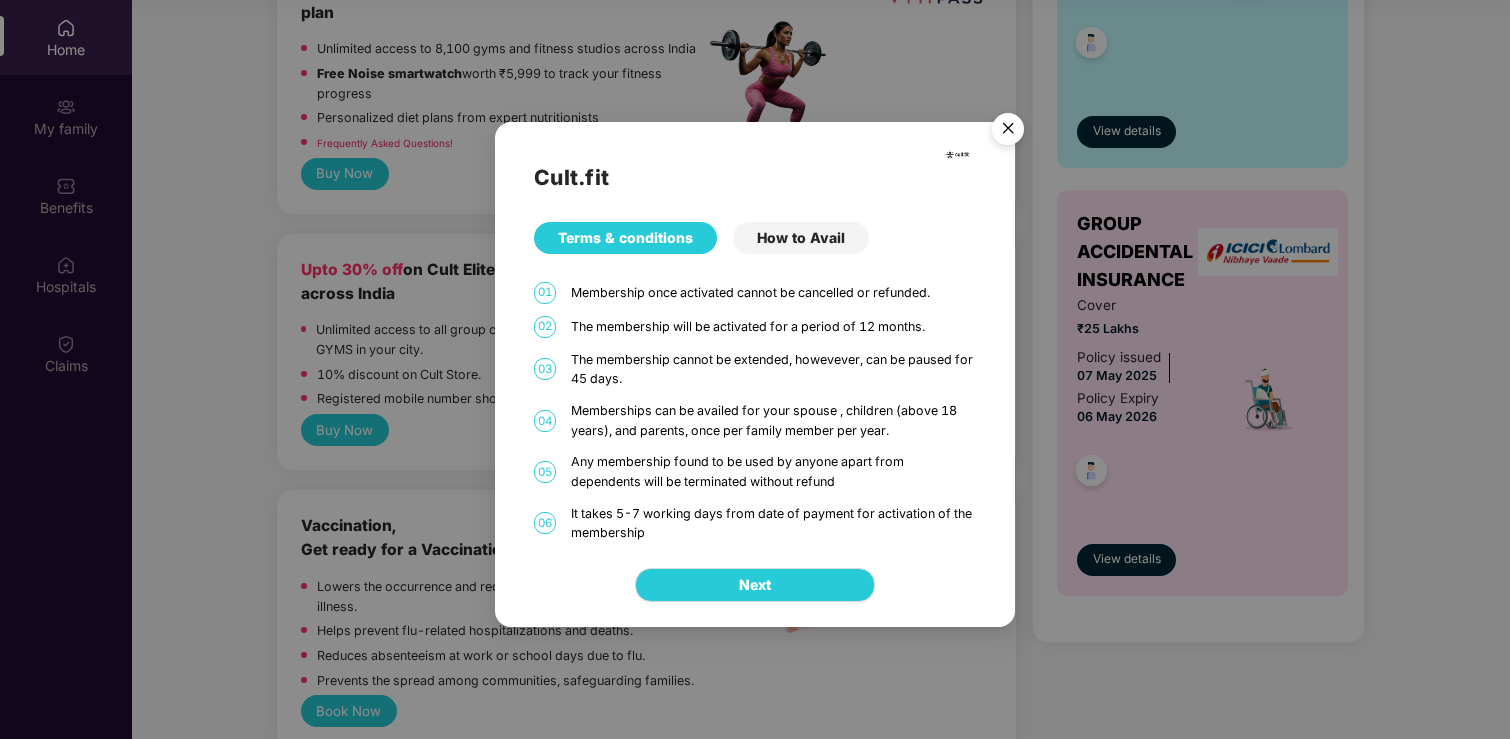click on "Memberships can be availed for your spouse , children (above 18 years), and parents, once per family member per year." at bounding box center (774, 420) 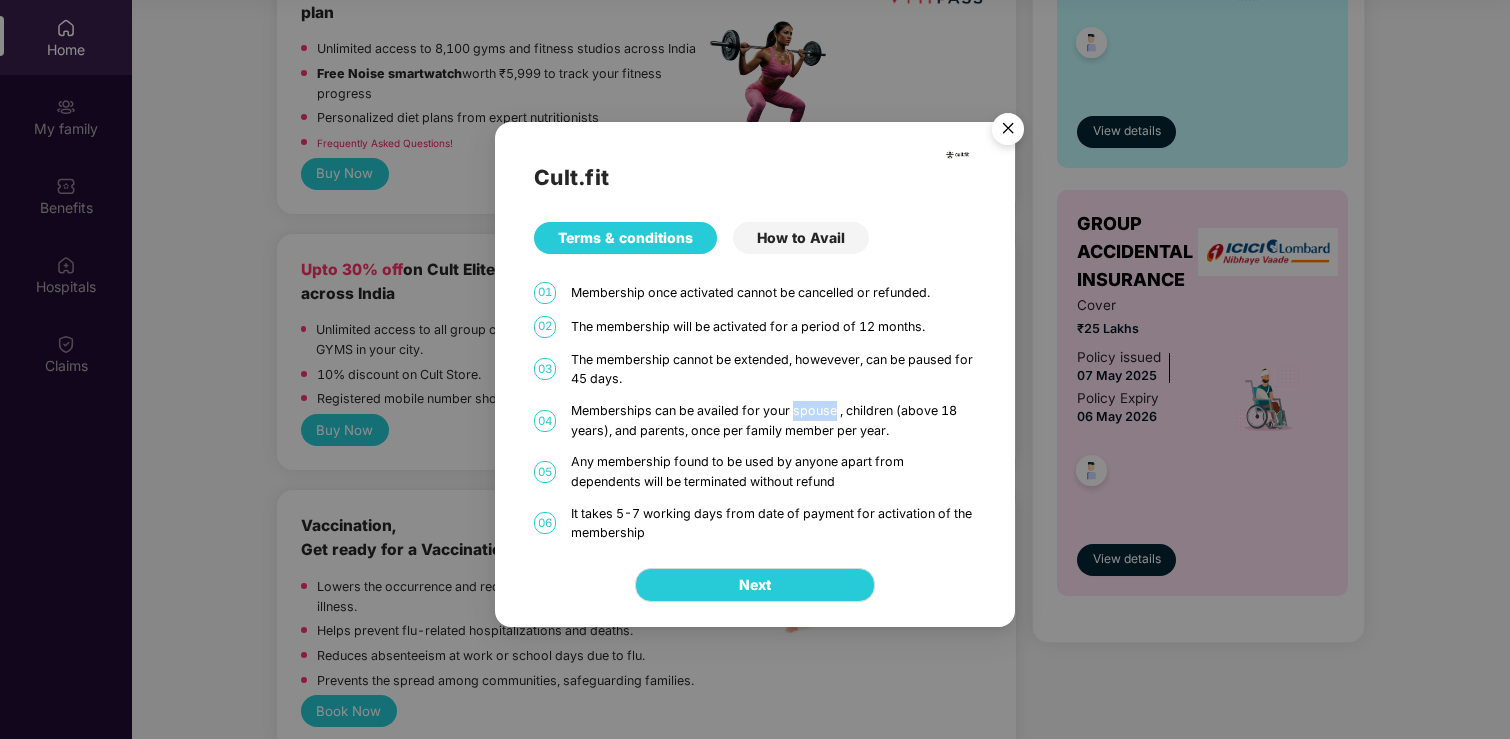 click on "Memberships can be availed for your spouse , children (above 18 years), and parents, once per family member per year." at bounding box center (774, 420) 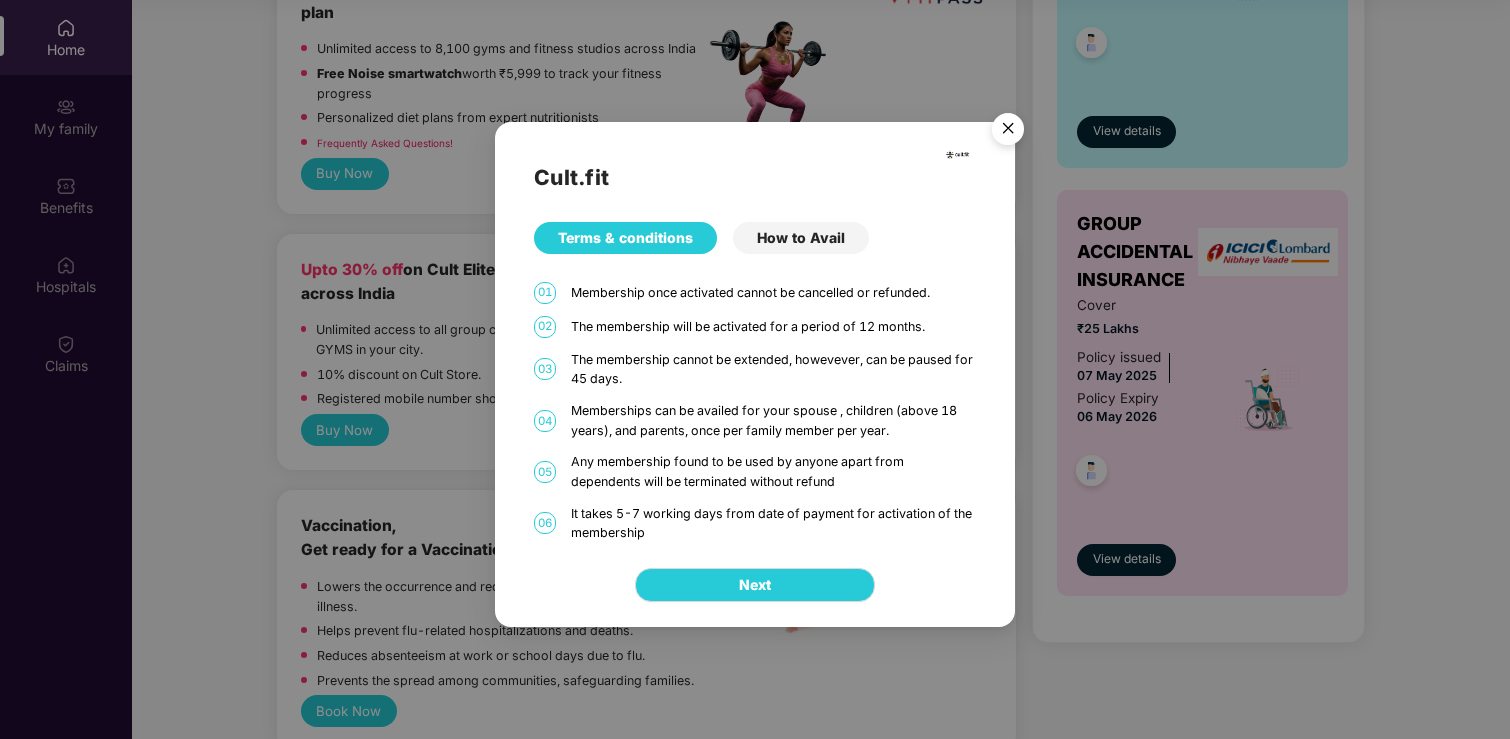 click on "Memberships can be availed for your spouse , children (above 18 years), and parents, once per family member per year." at bounding box center (774, 420) 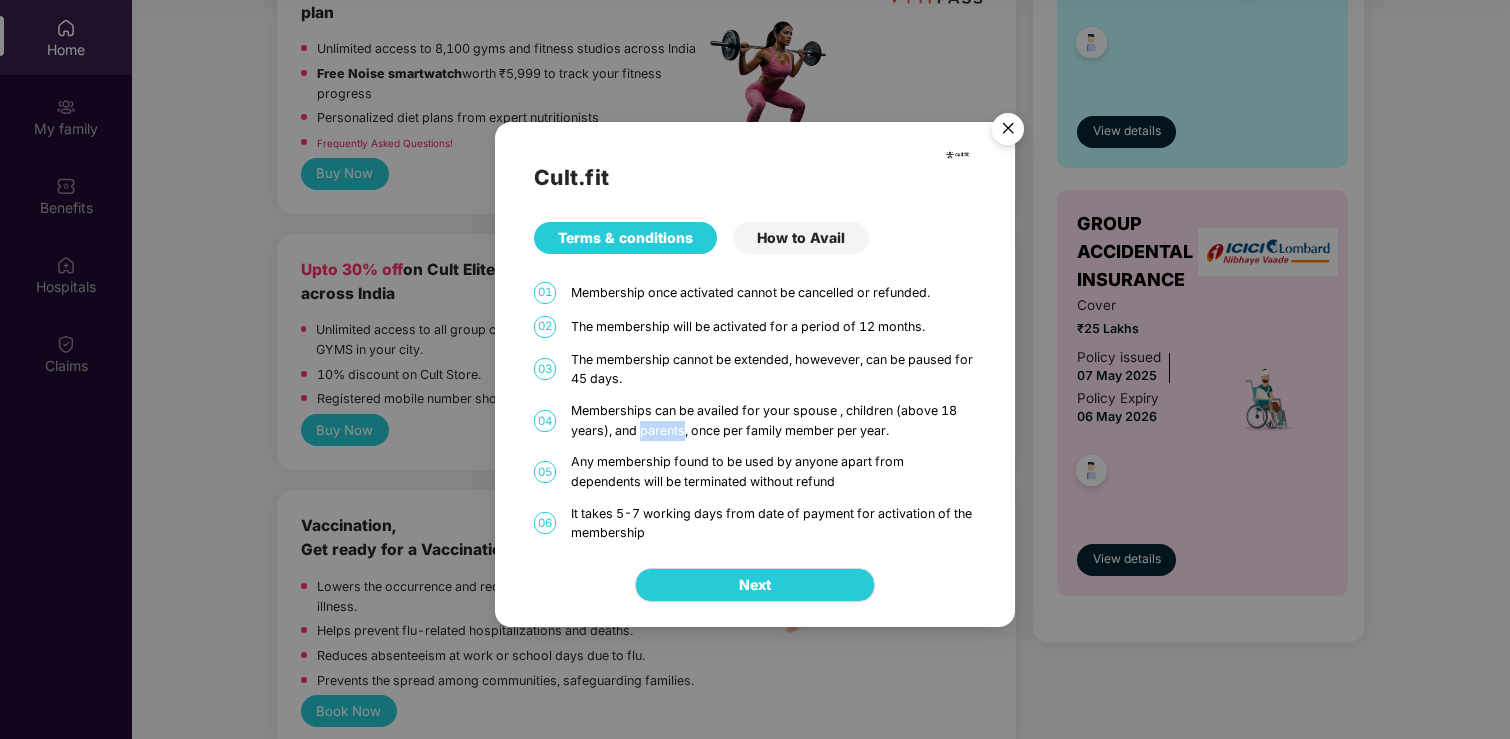 click on "Memberships can be availed for your spouse , children (above 18 years), and parents, once per family member per year." at bounding box center (774, 420) 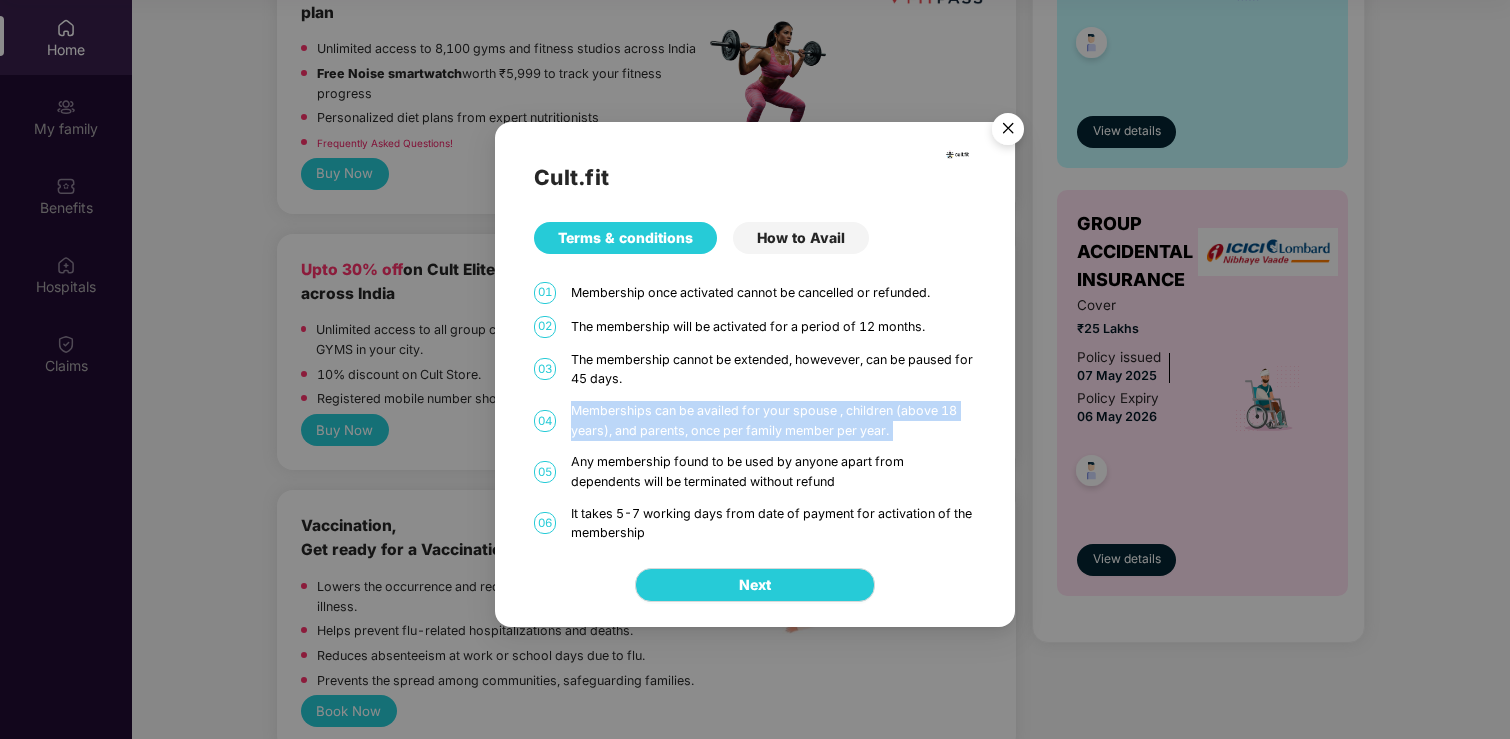 click on "Memberships can be availed for your spouse , children (above 18 years), and parents, once per family member per year." at bounding box center [774, 420] 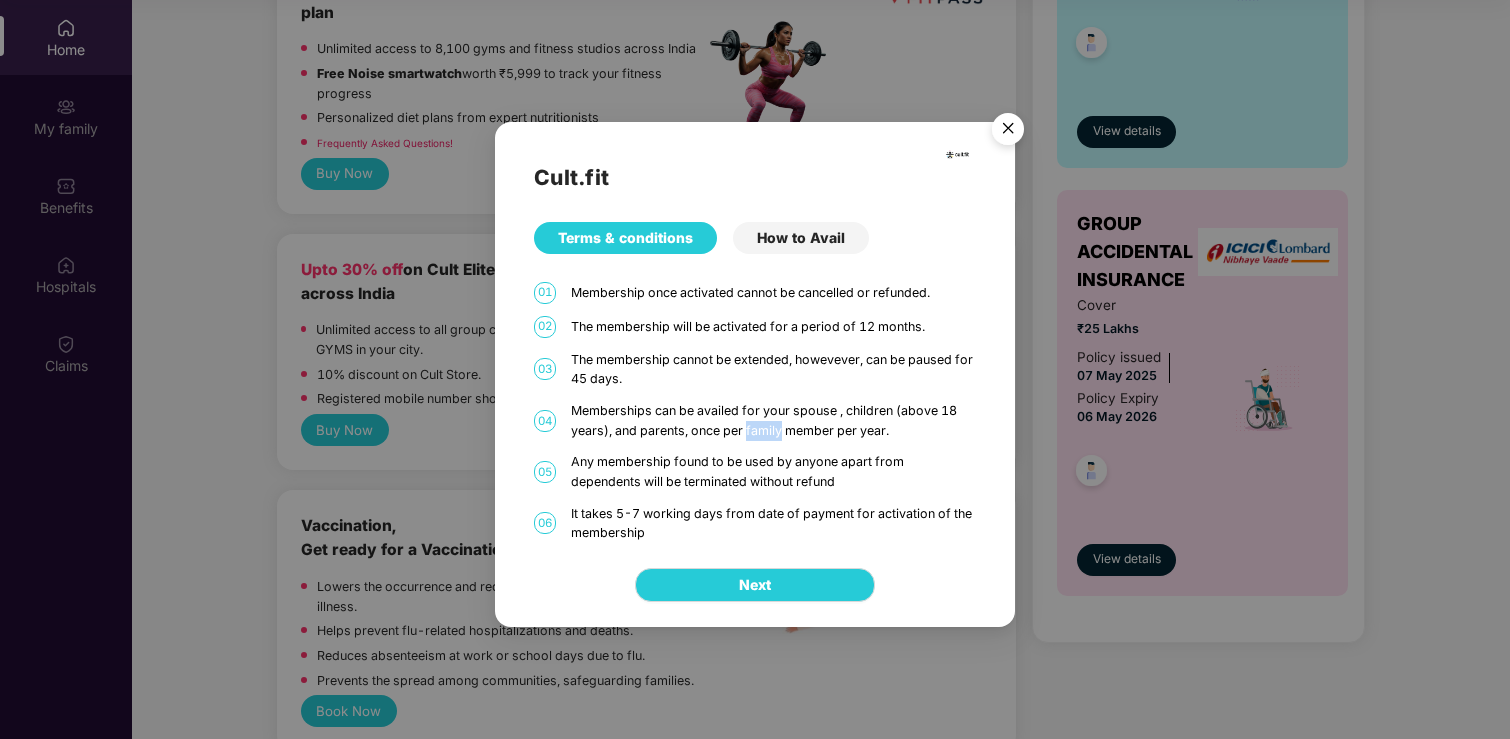 click on "Memberships can be availed for your spouse , children (above 18 years), and parents, once per family member per year." at bounding box center (774, 420) 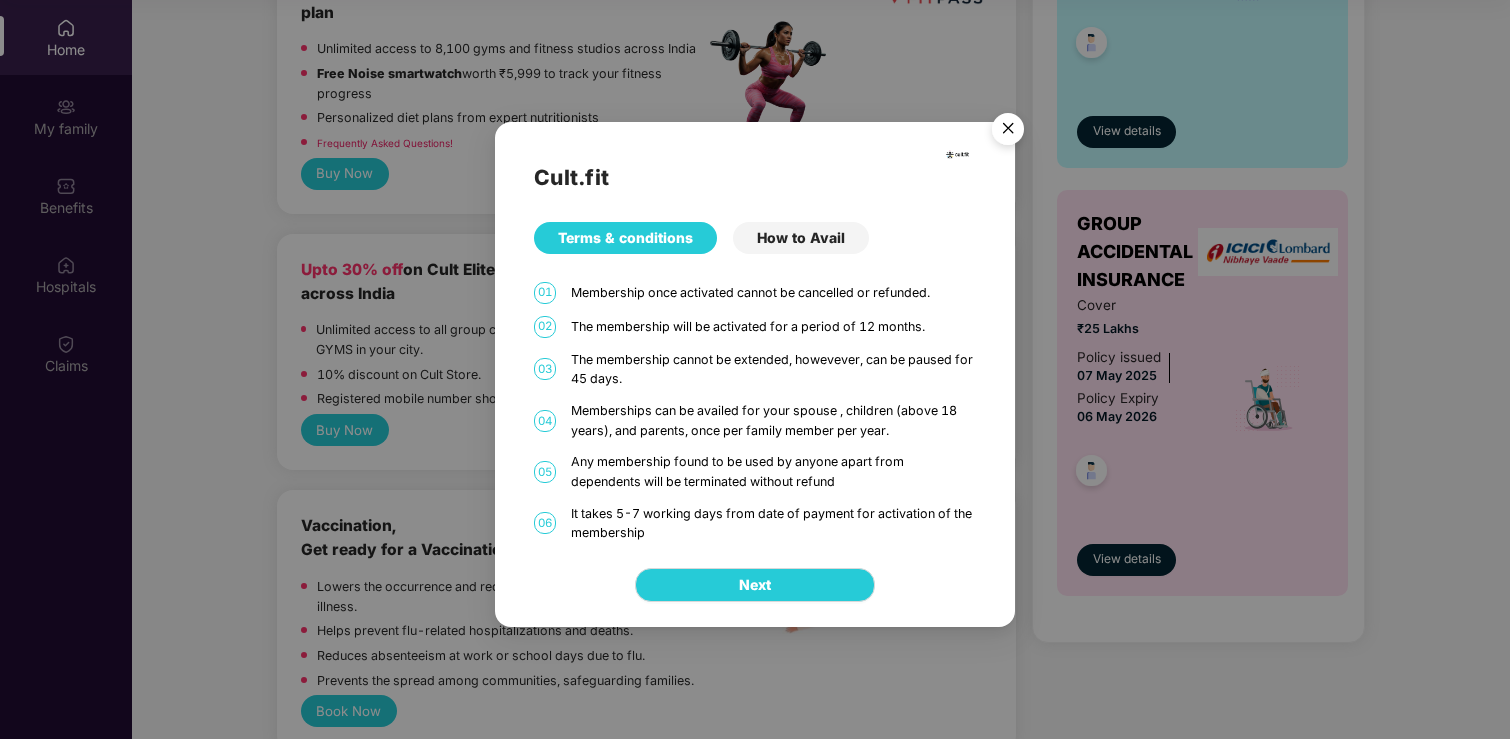 click on "Memberships can be availed for your spouse , children (above 18 years), and parents, once per family member per year." at bounding box center [774, 420] 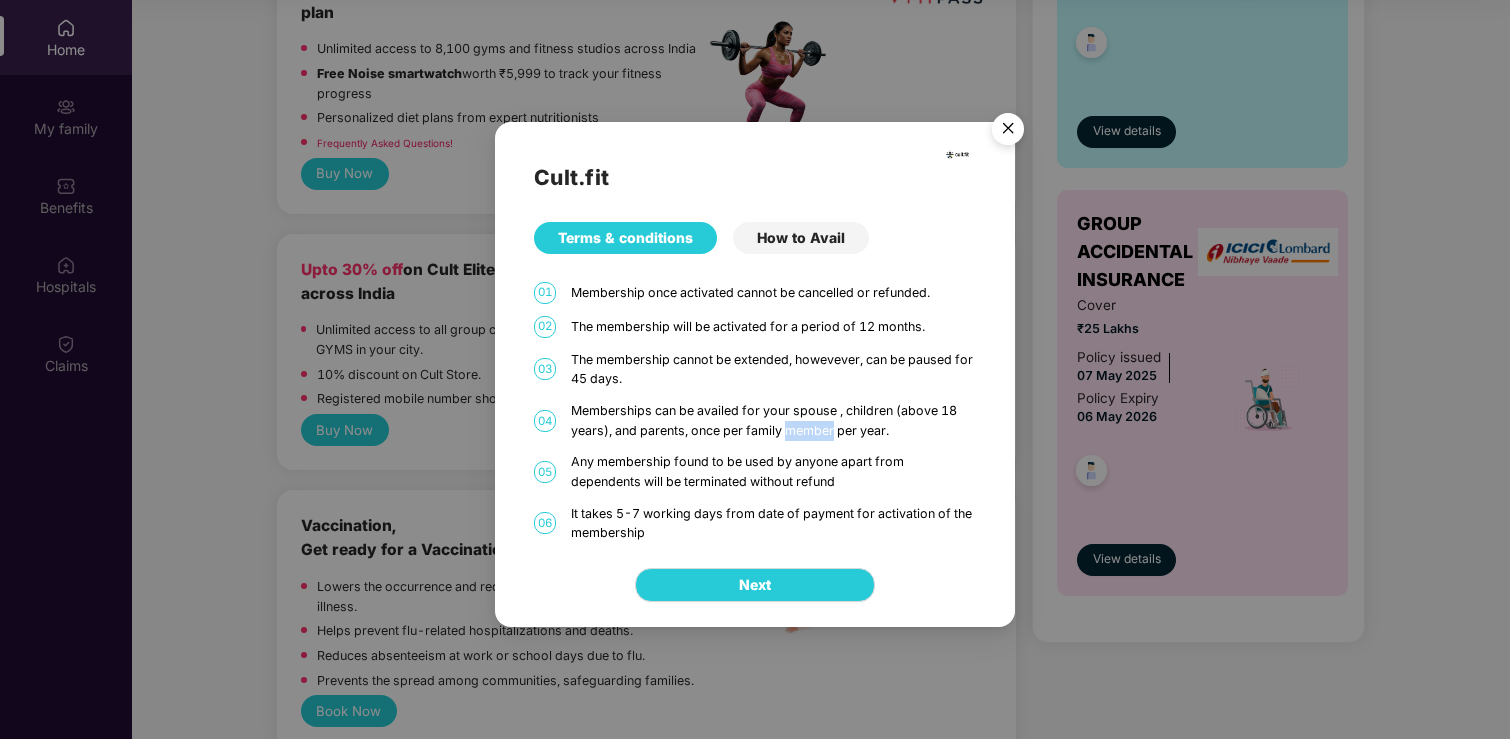 click on "Memberships can be availed for your spouse , children (above 18 years), and parents, once per family member per year." at bounding box center (774, 420) 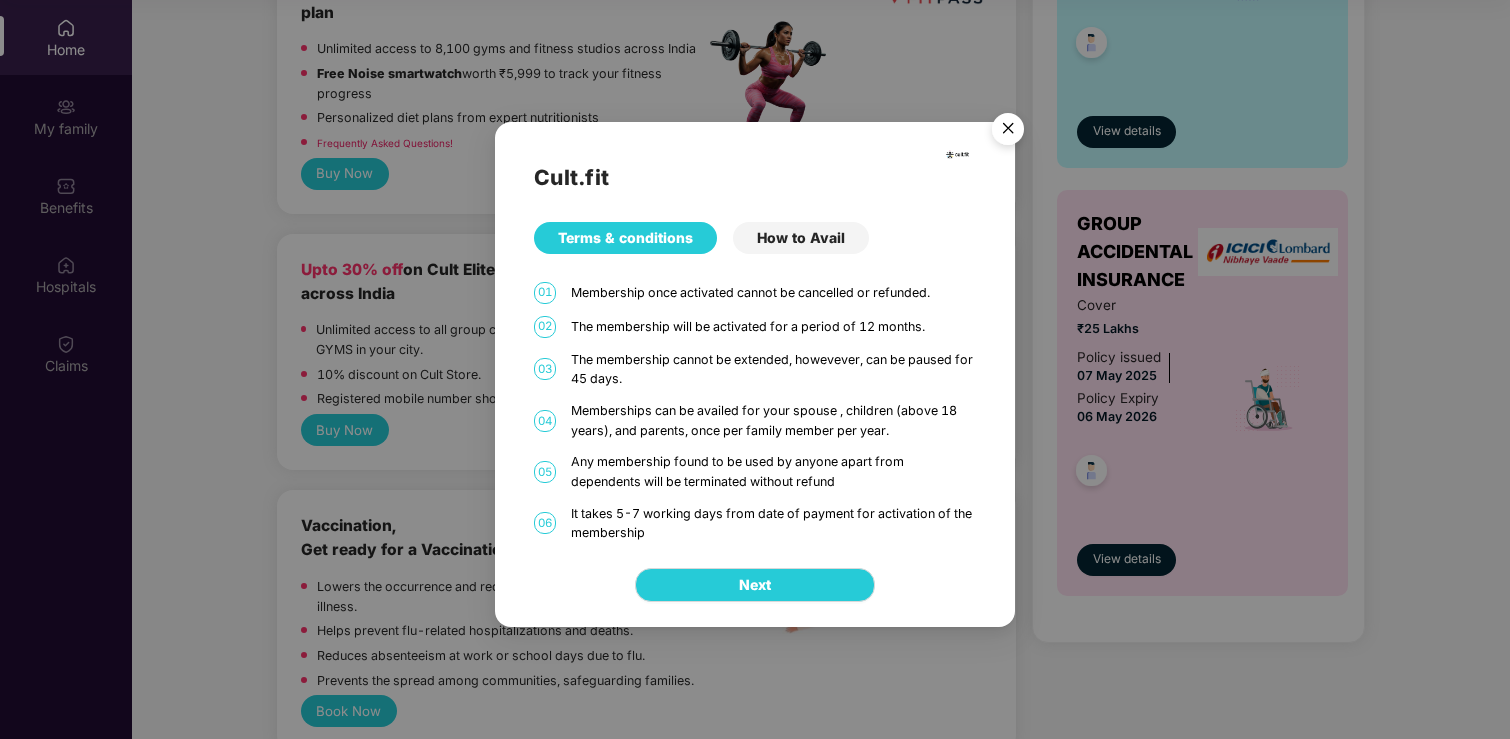 click on "Any membership found to be used by anyone apart from dependents will be terminated without refund" at bounding box center [774, 471] 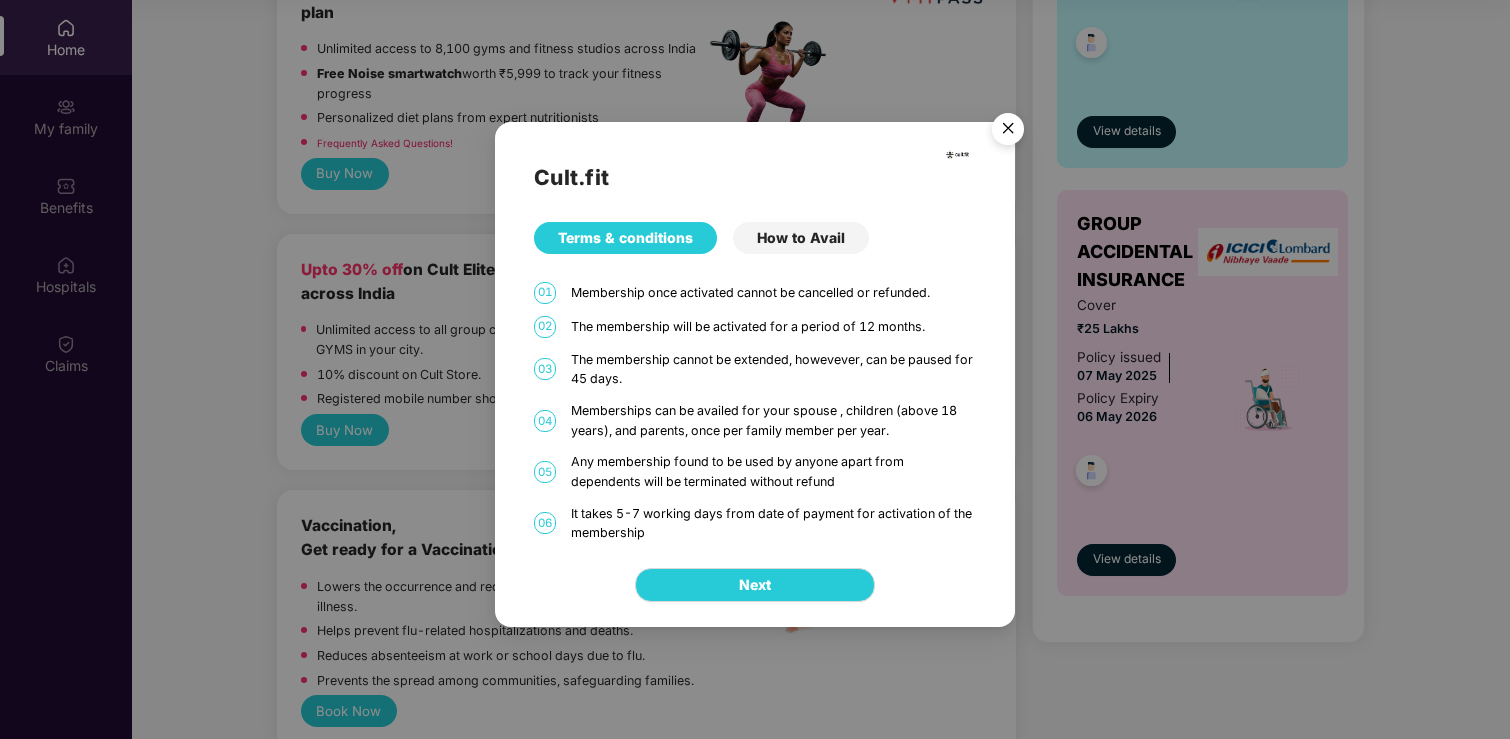 click on "Cult.fit Terms & conditions How to Avail 01 Membership once activated cannot be cancelled or refunded. 02 The membership will be activated for a period of 12 months. 03 The membership cannot be extended, howevever, can be paused for 45 days. 04 Memberships can be availed for your spouse , children (above 18 years), and parents, once per family member per year. 05 Any membership found to be used by anyone apart from dependents will be terminated without refund 06 It takes 5-7 working days from date of payment for activation of the membership" at bounding box center [755, 332] 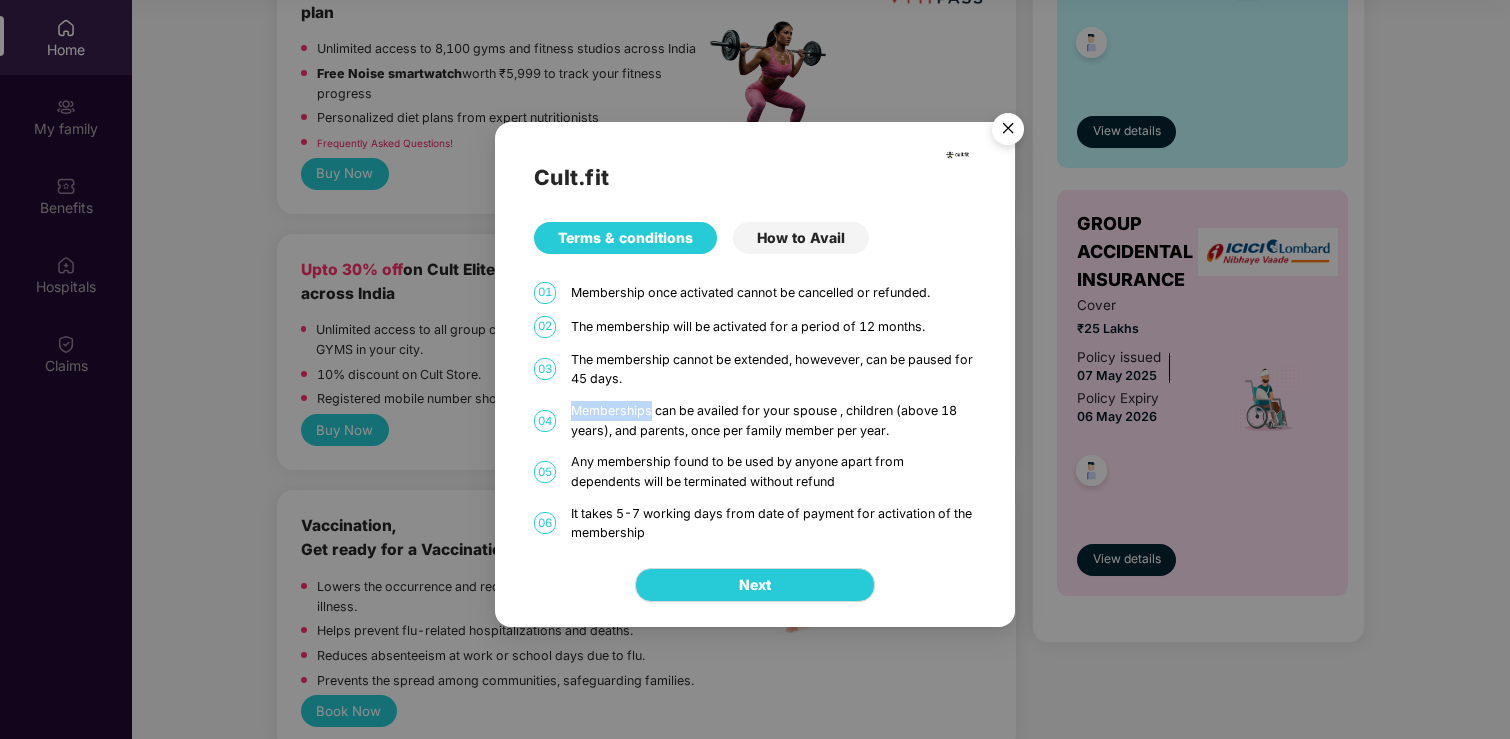 click on "Memberships can be availed for your spouse , children (above 18 years), and parents, once per family member per year." at bounding box center (774, 420) 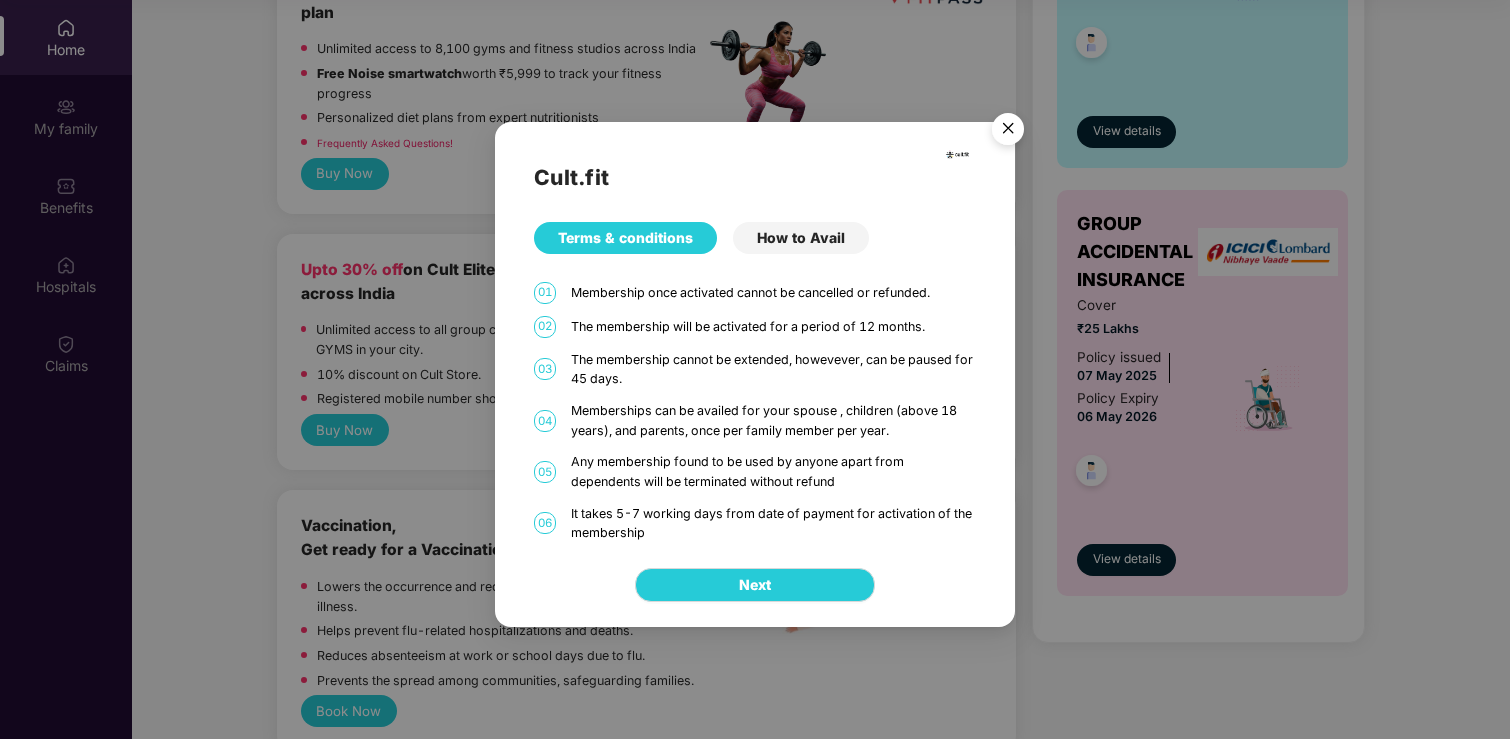 click on "Memberships can be availed for your spouse , children (above 18 years), and parents, once per family member per year." at bounding box center (774, 420) 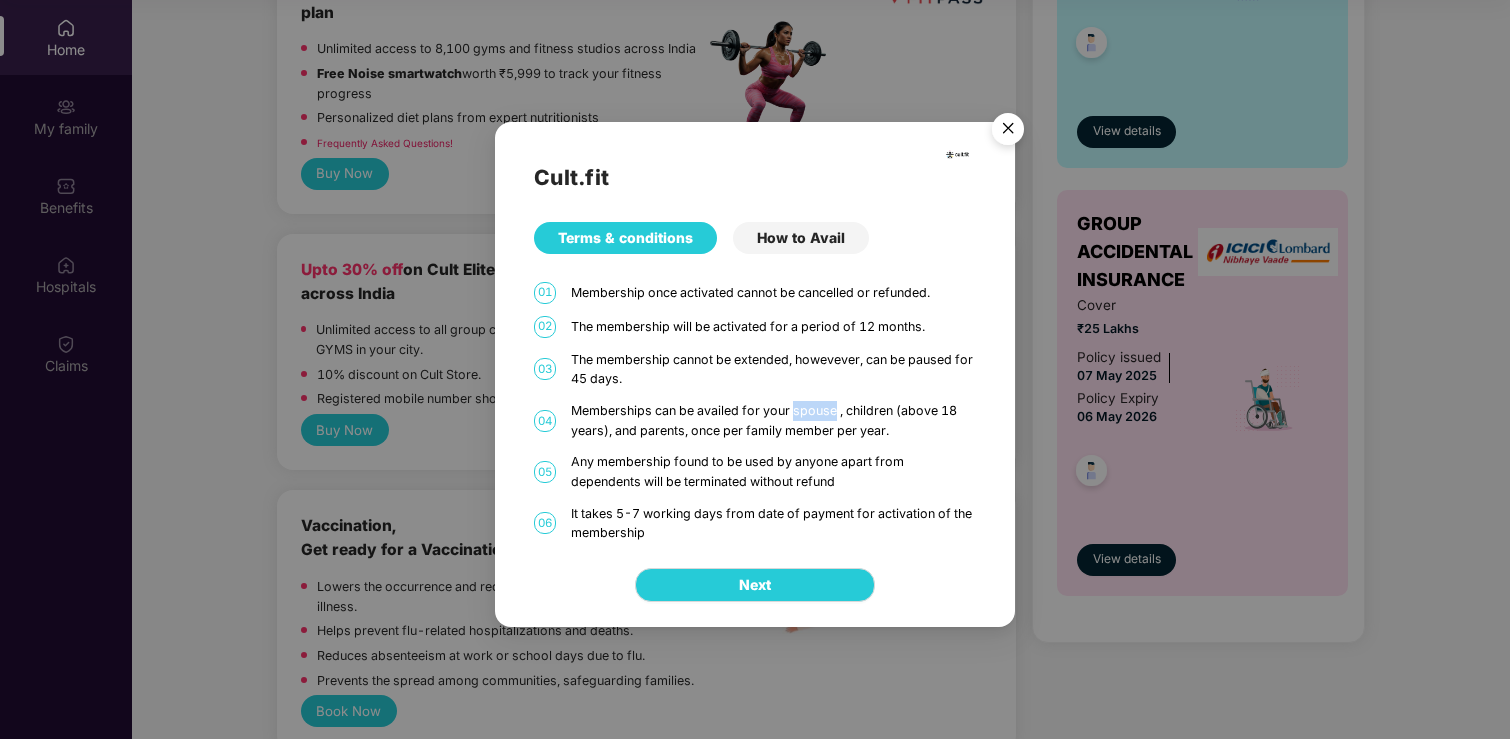 click at bounding box center [1008, 132] 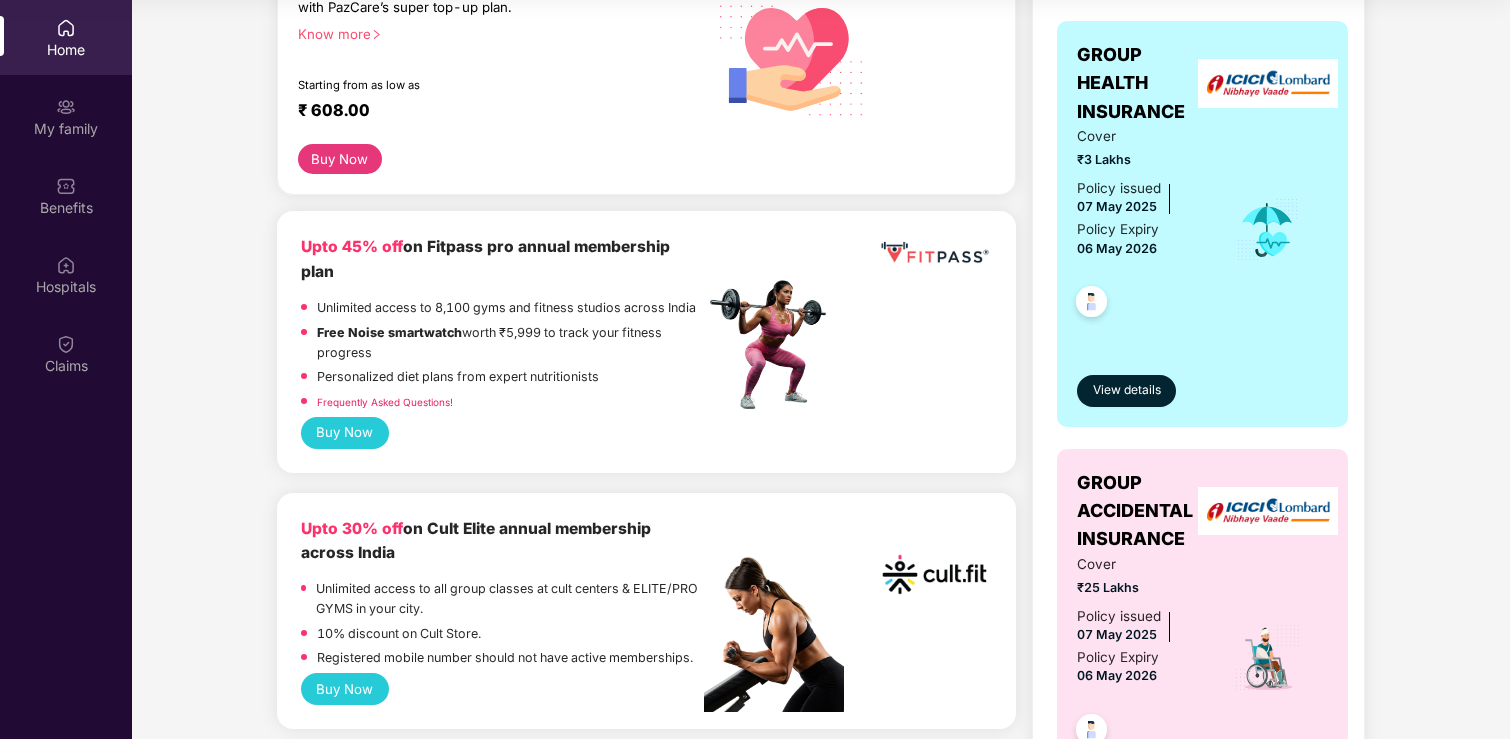 scroll, scrollTop: 304, scrollLeft: 0, axis: vertical 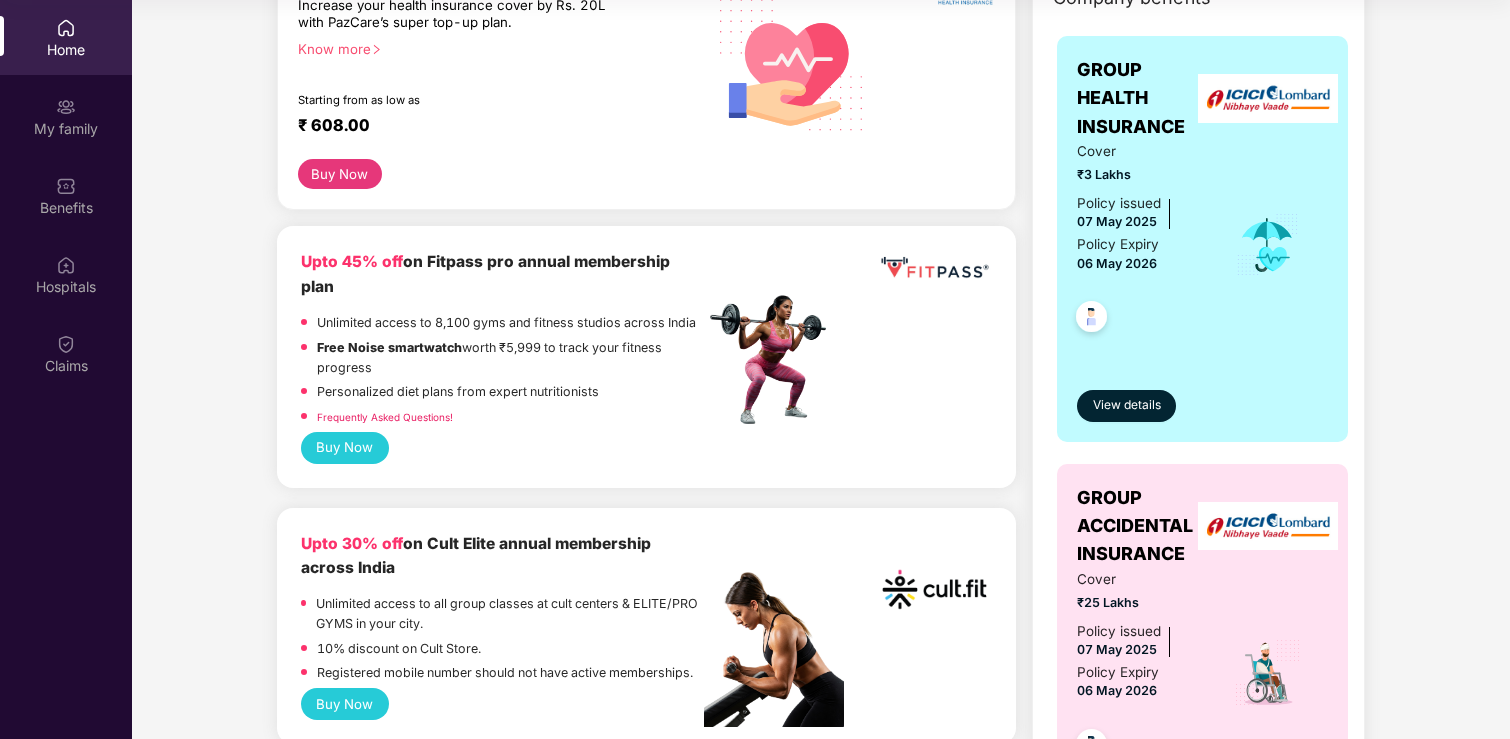 type 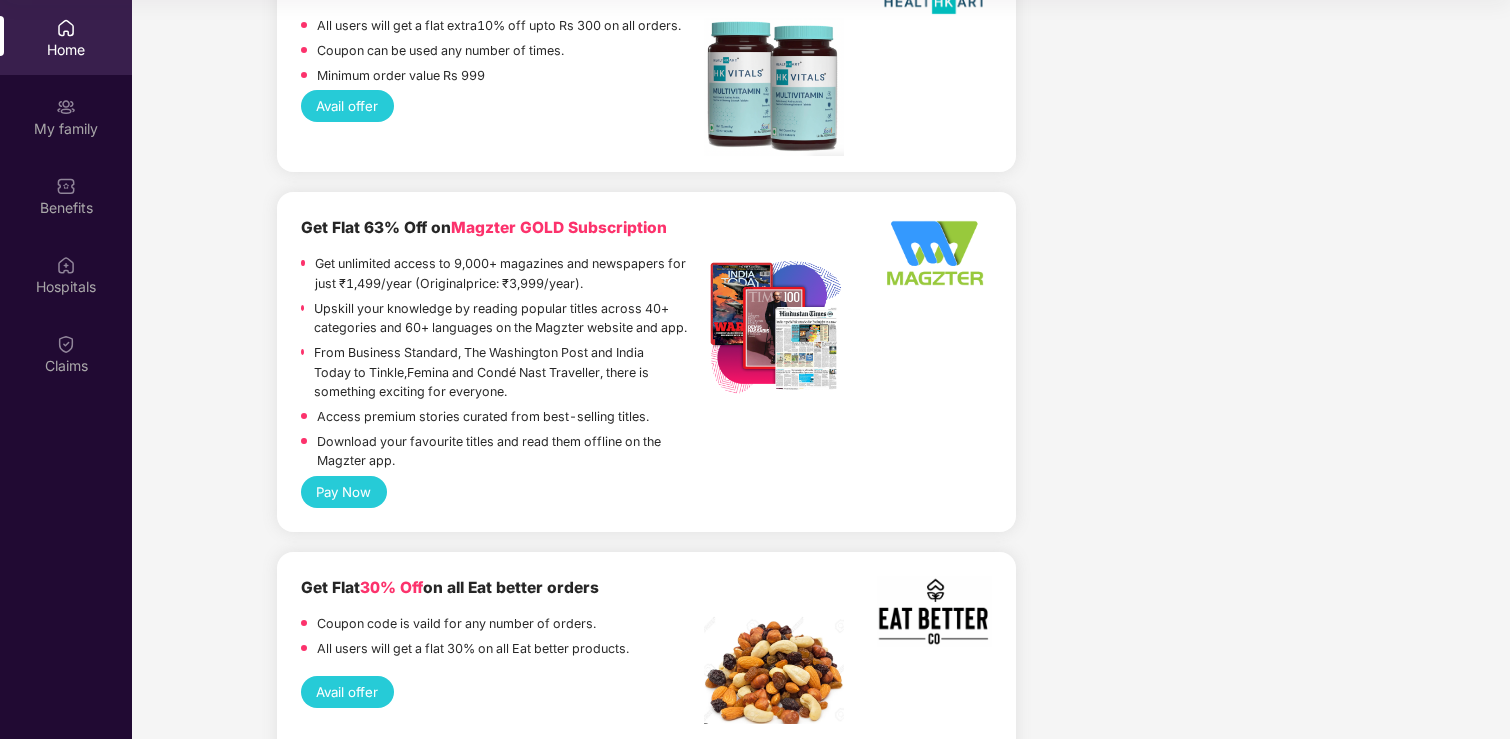 scroll, scrollTop: 4263, scrollLeft: 0, axis: vertical 